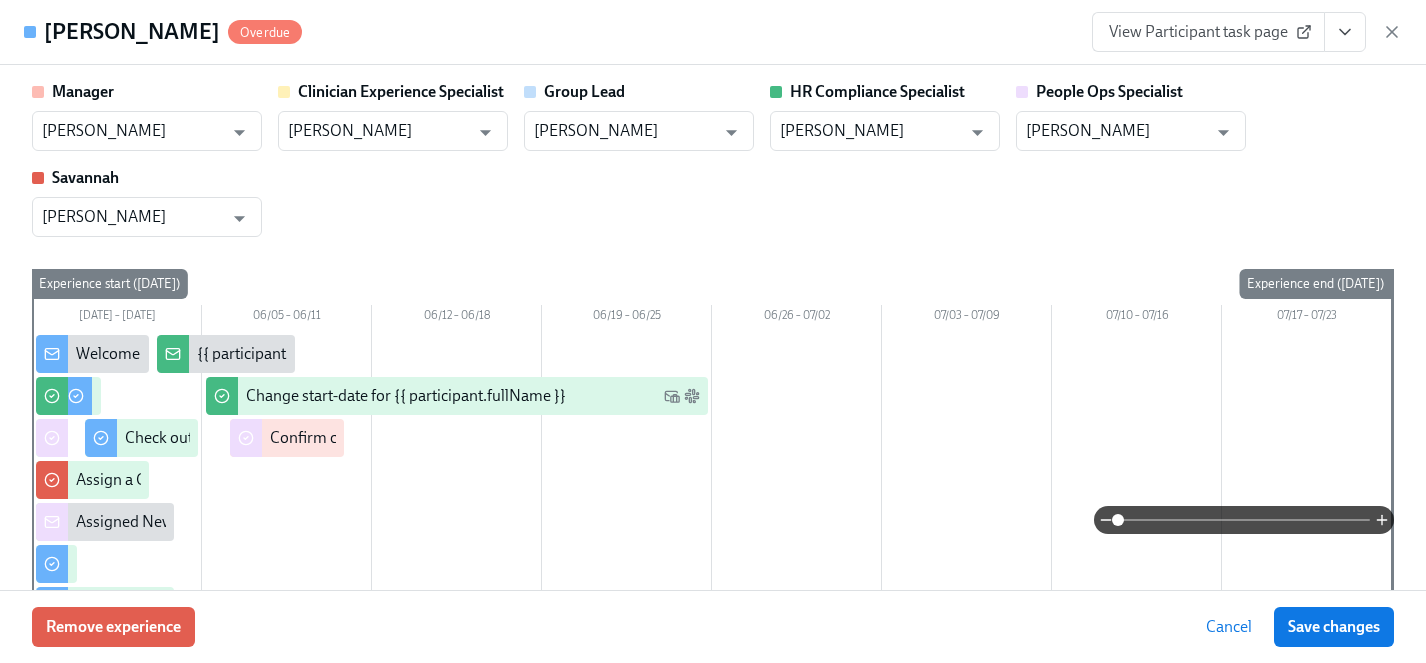 scroll, scrollTop: 2015, scrollLeft: 0, axis: vertical 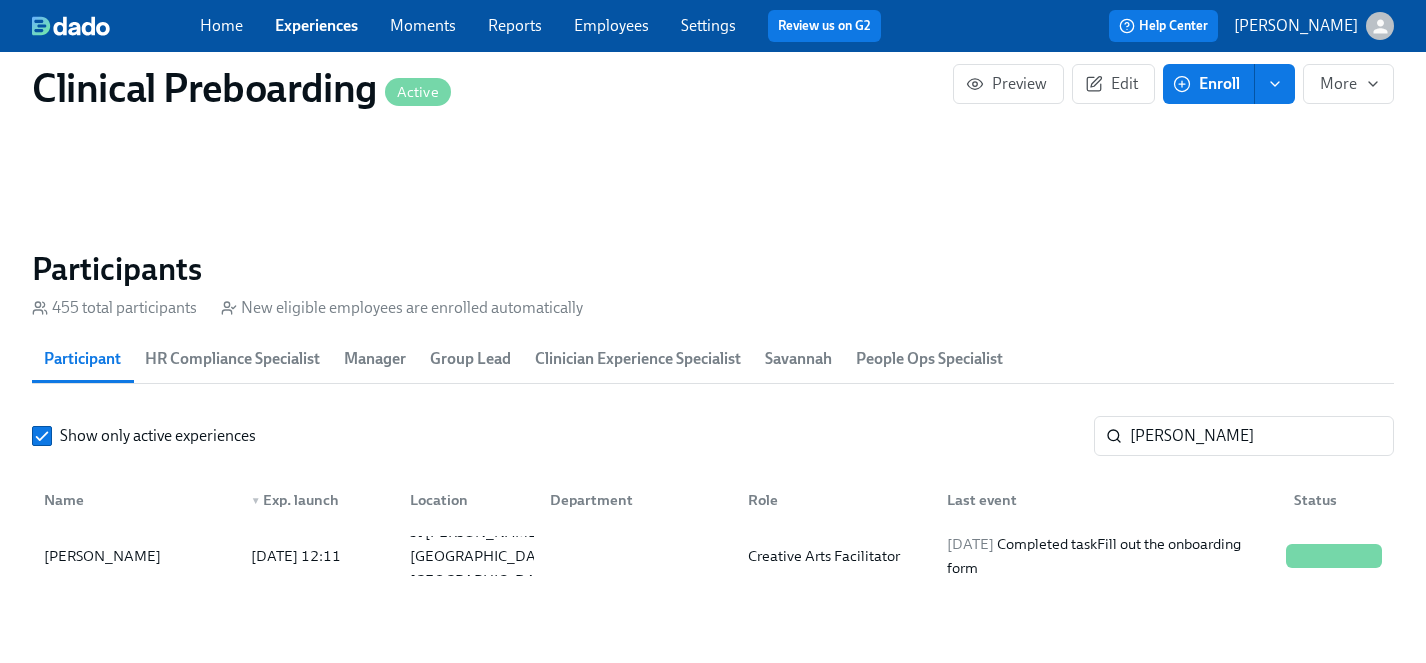 click on "Experiences" at bounding box center [316, 25] 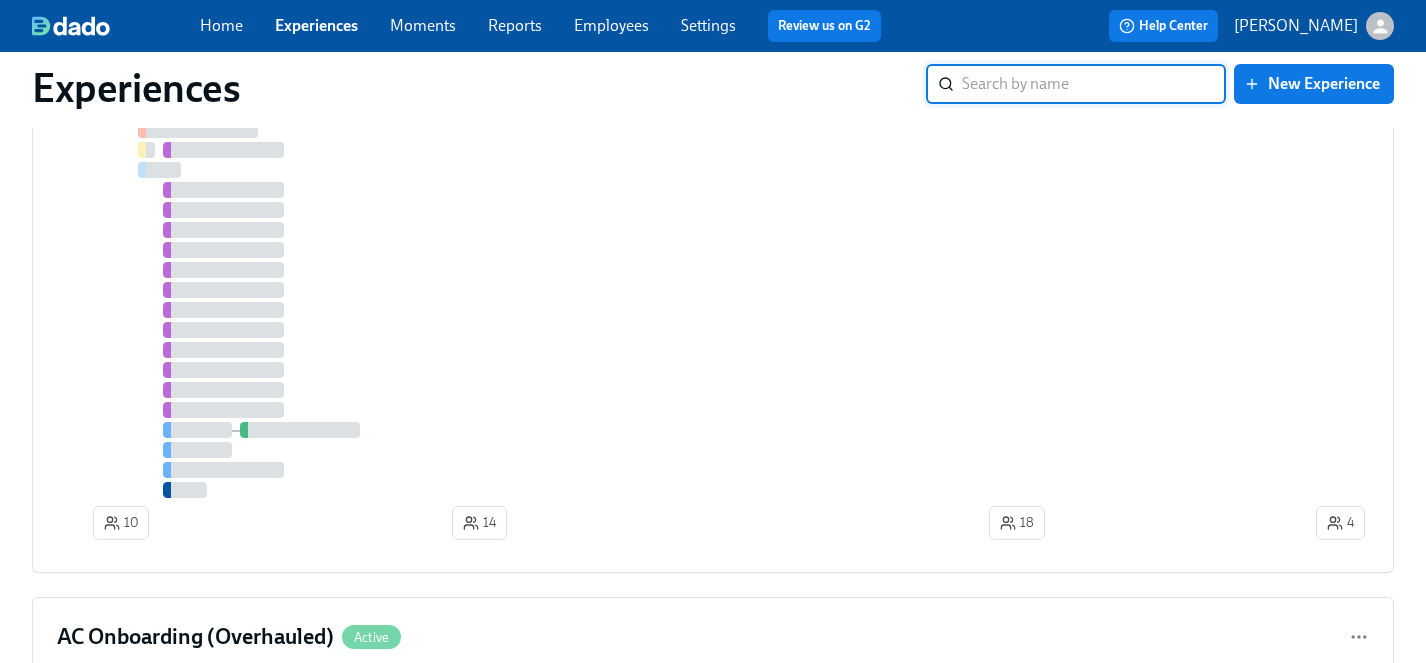 scroll, scrollTop: 5081, scrollLeft: 0, axis: vertical 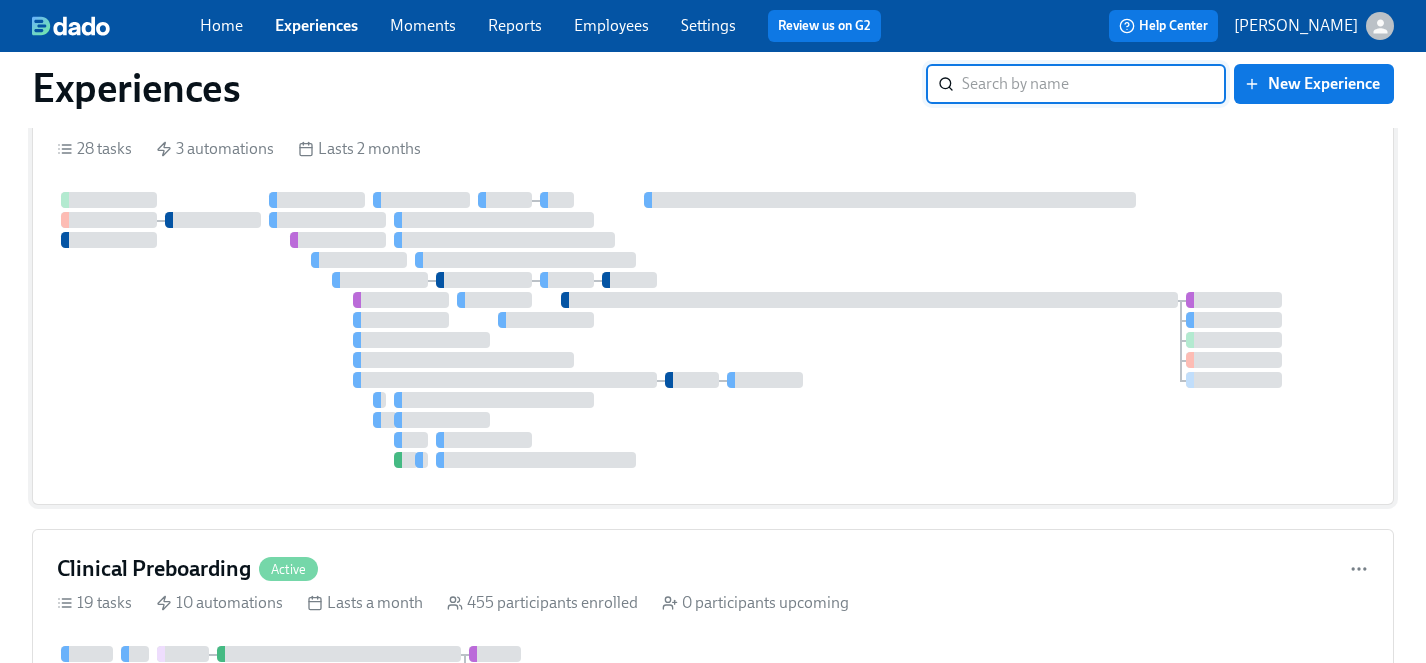 click at bounding box center (713, 330) 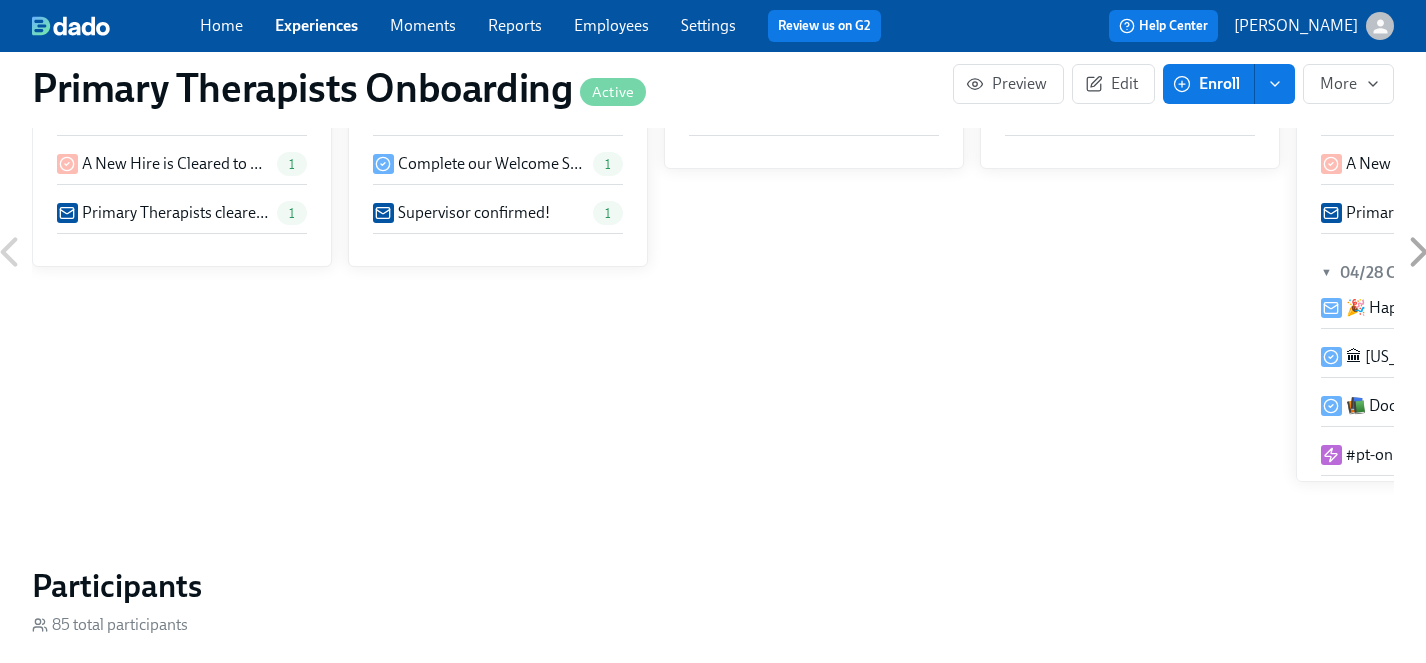 scroll, scrollTop: 1648, scrollLeft: 0, axis: vertical 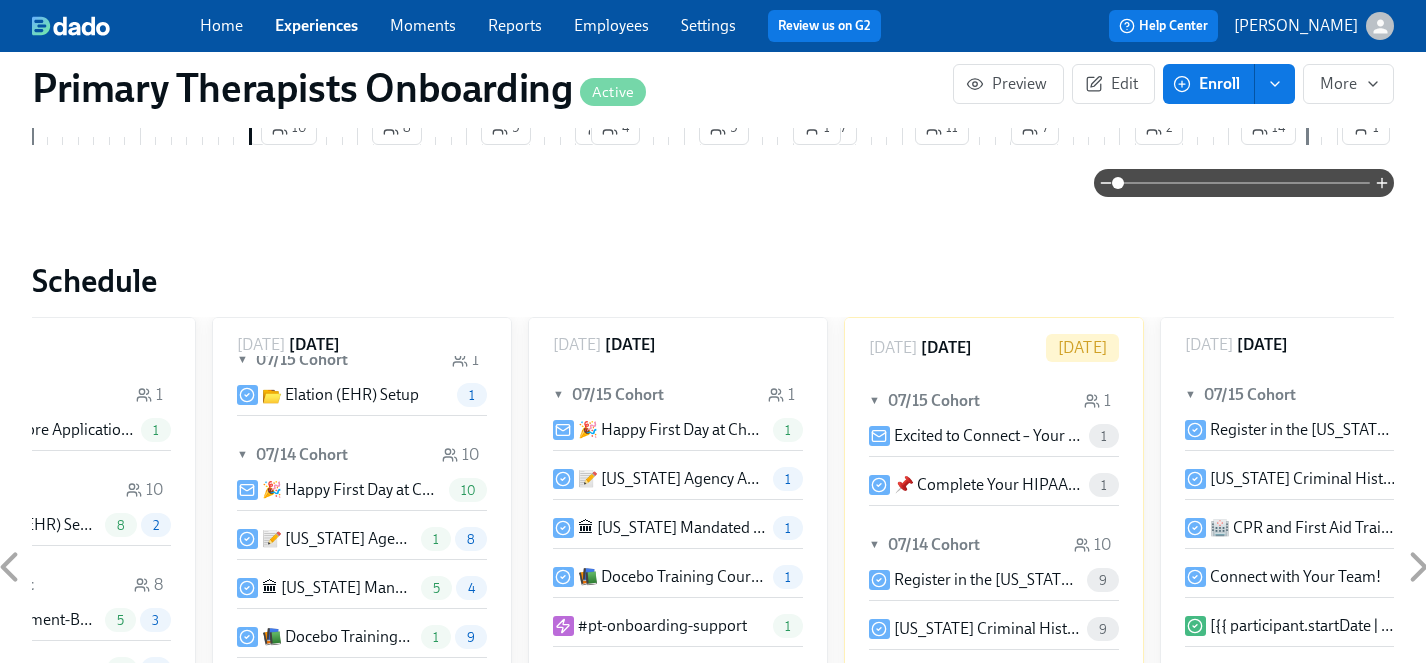 click on "10" at bounding box center [468, 490] 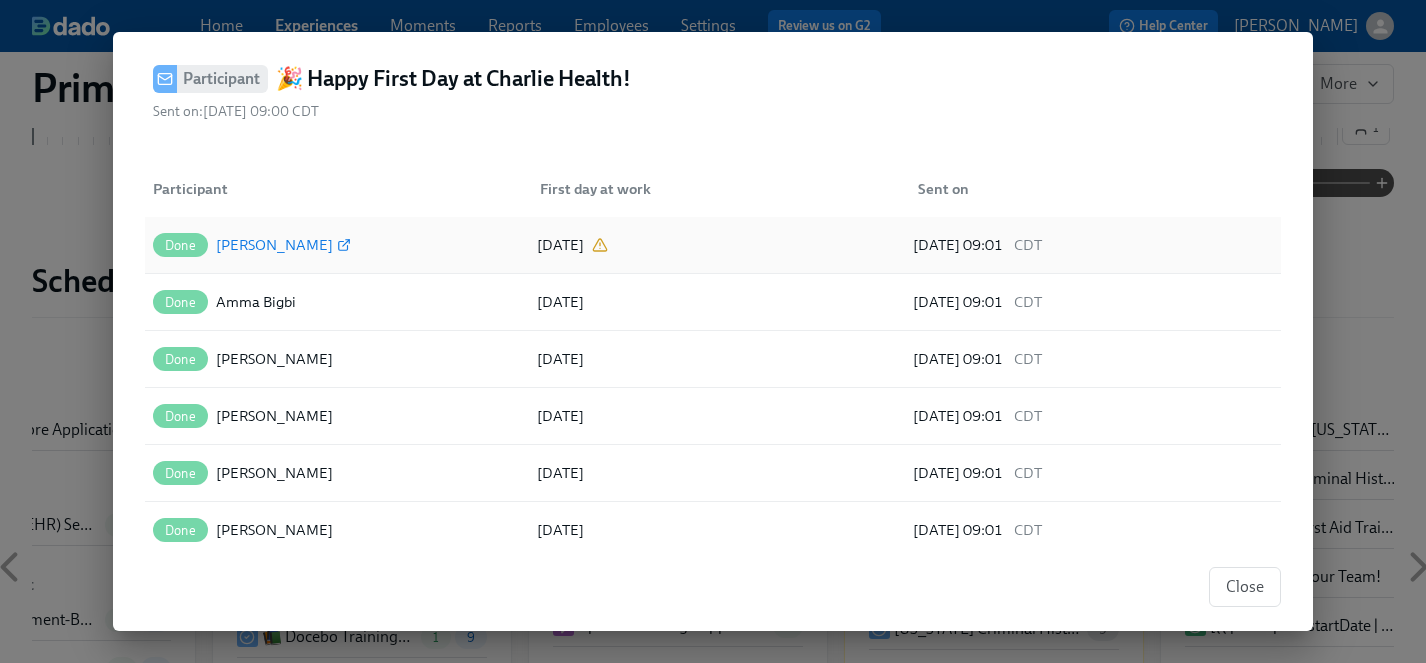 click on "[PERSON_NAME]" at bounding box center [274, 245] 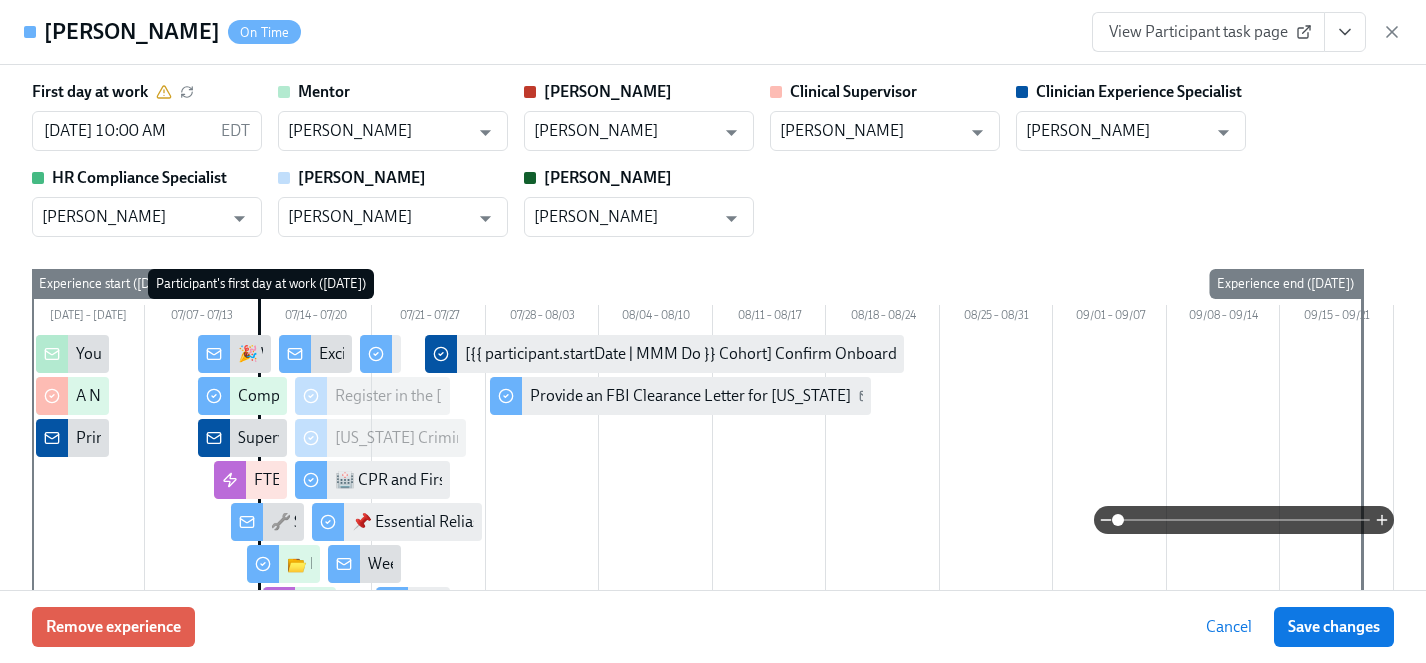 click 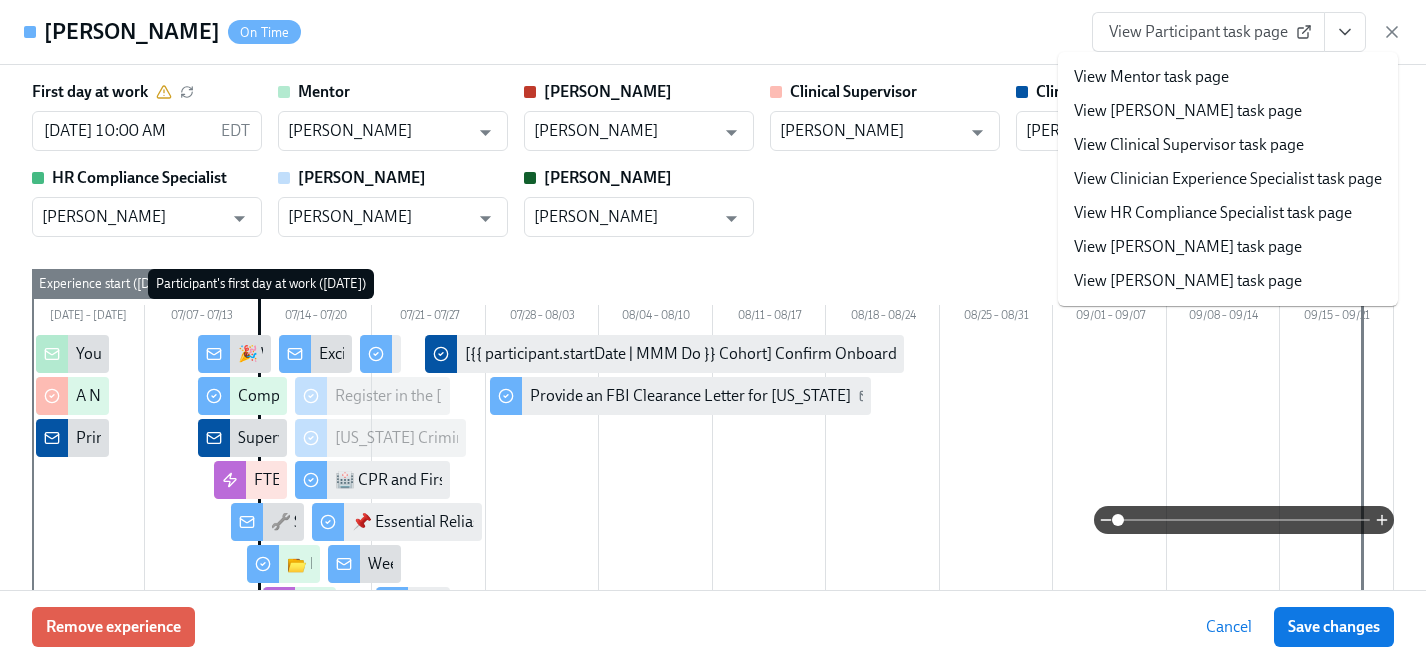 click on "View Clinician Experience Specialist task page" at bounding box center [1228, 179] 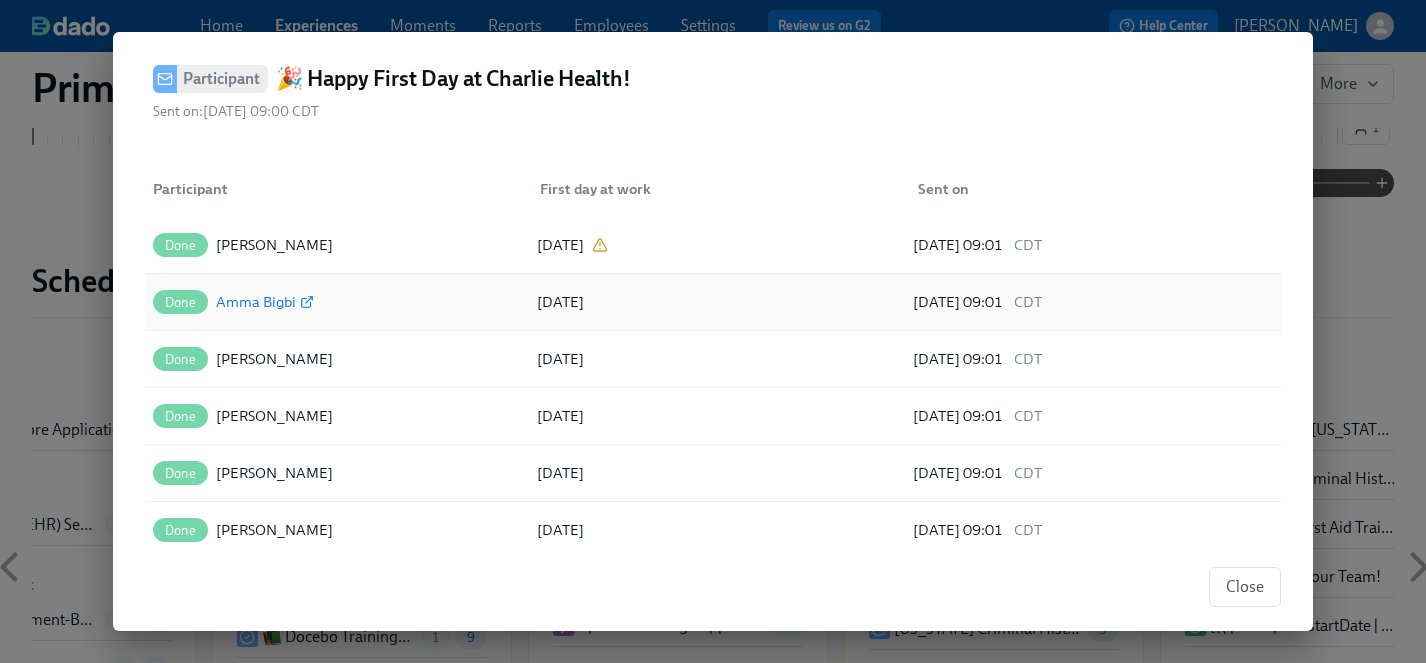 click on "Amma Bigbi" at bounding box center (256, 302) 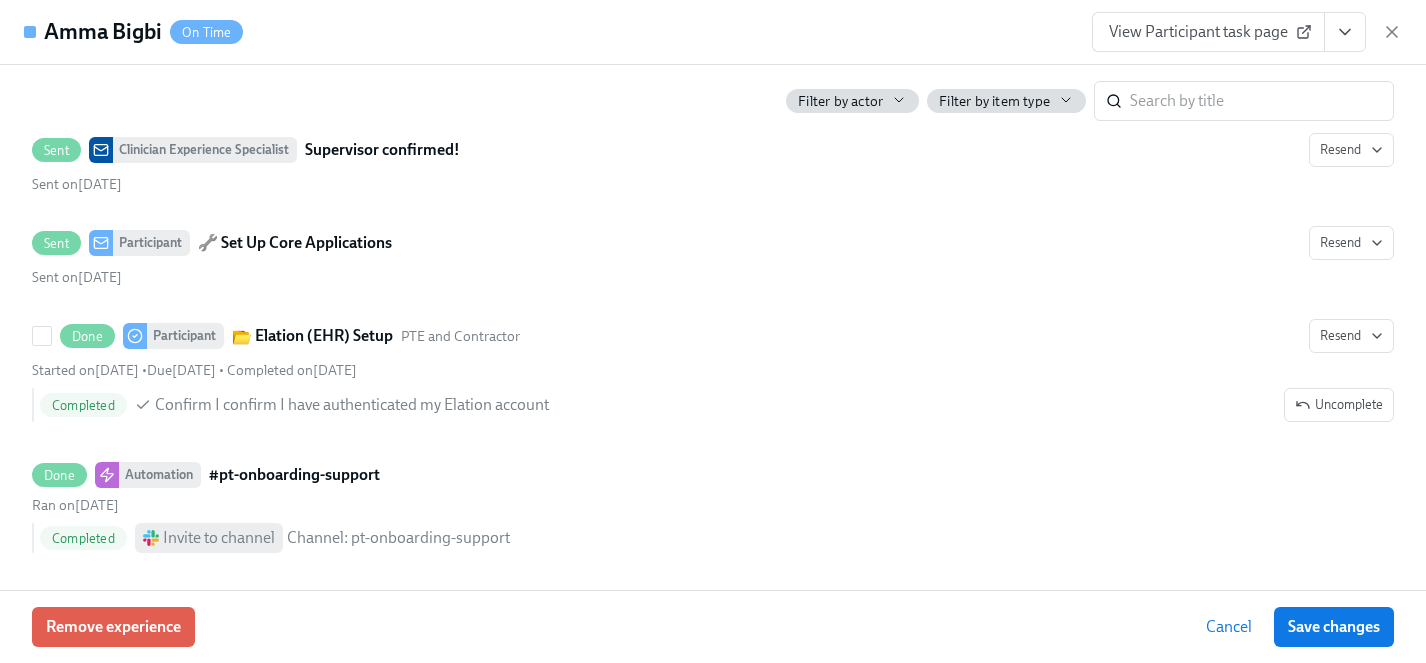 scroll, scrollTop: 1619, scrollLeft: 0, axis: vertical 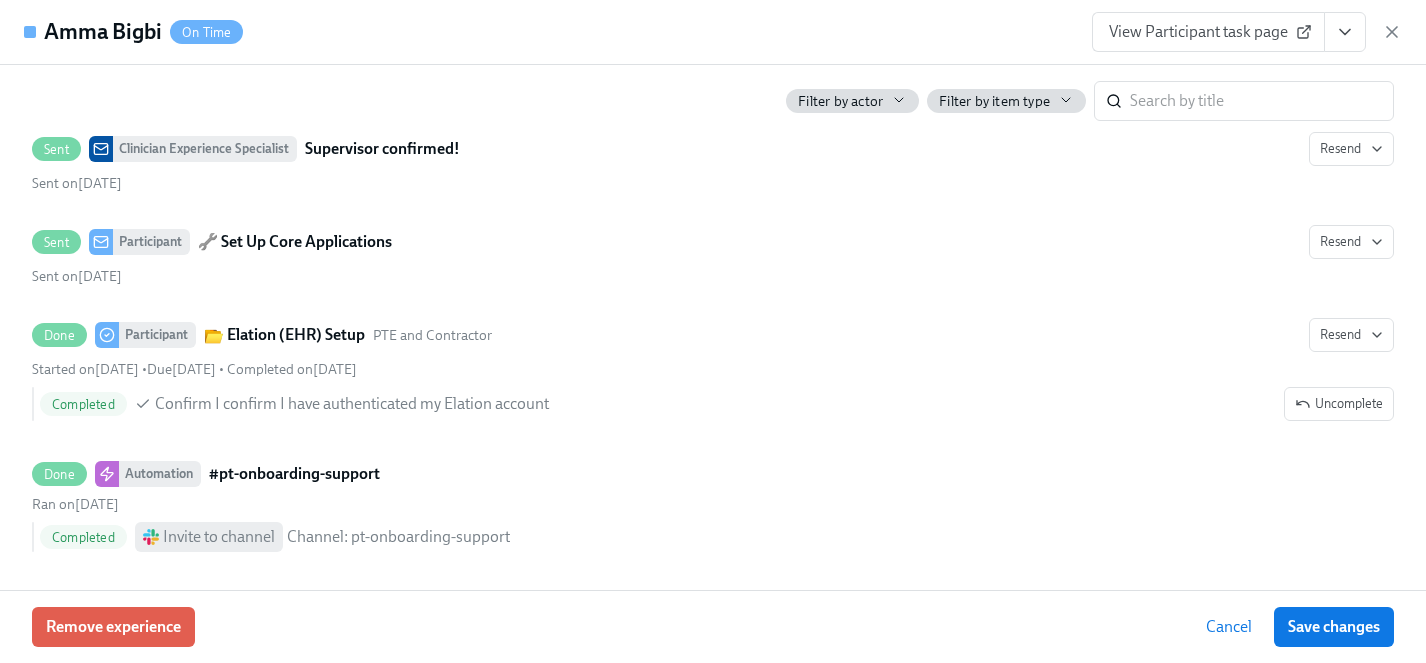 click 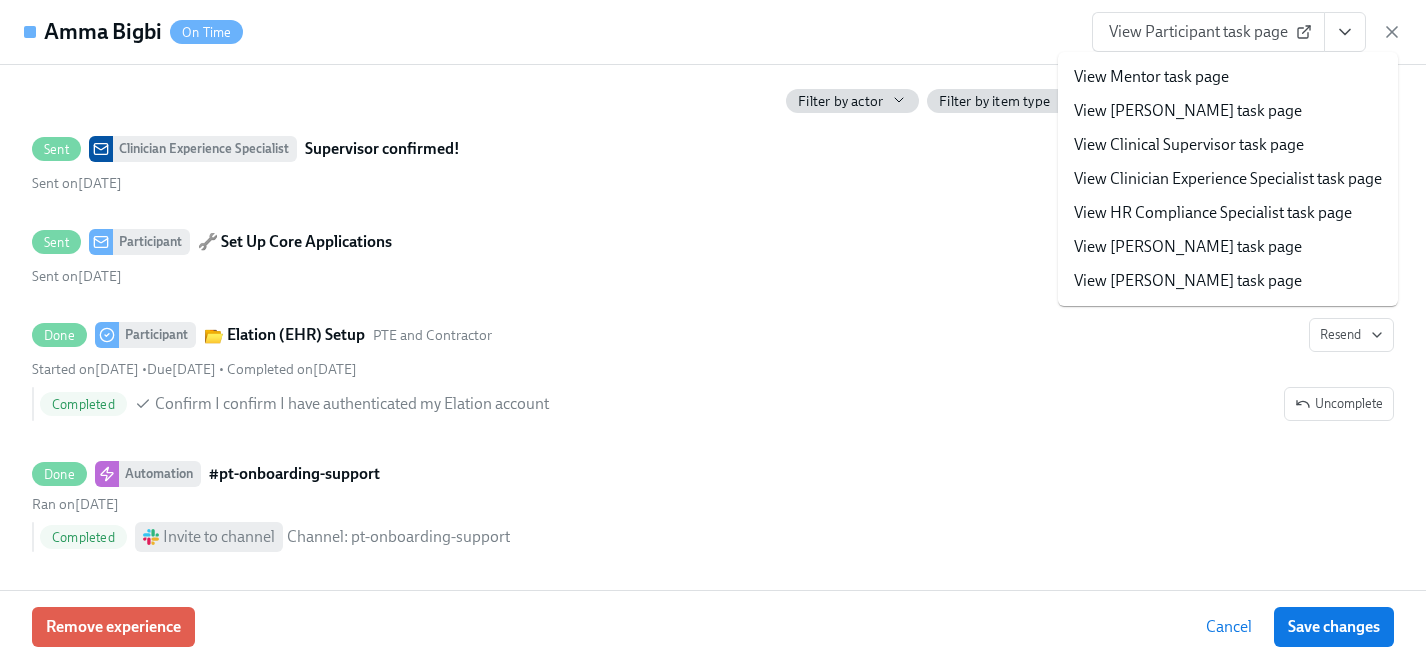 click on "View Clinician Experience Specialist task page" at bounding box center (1228, 179) 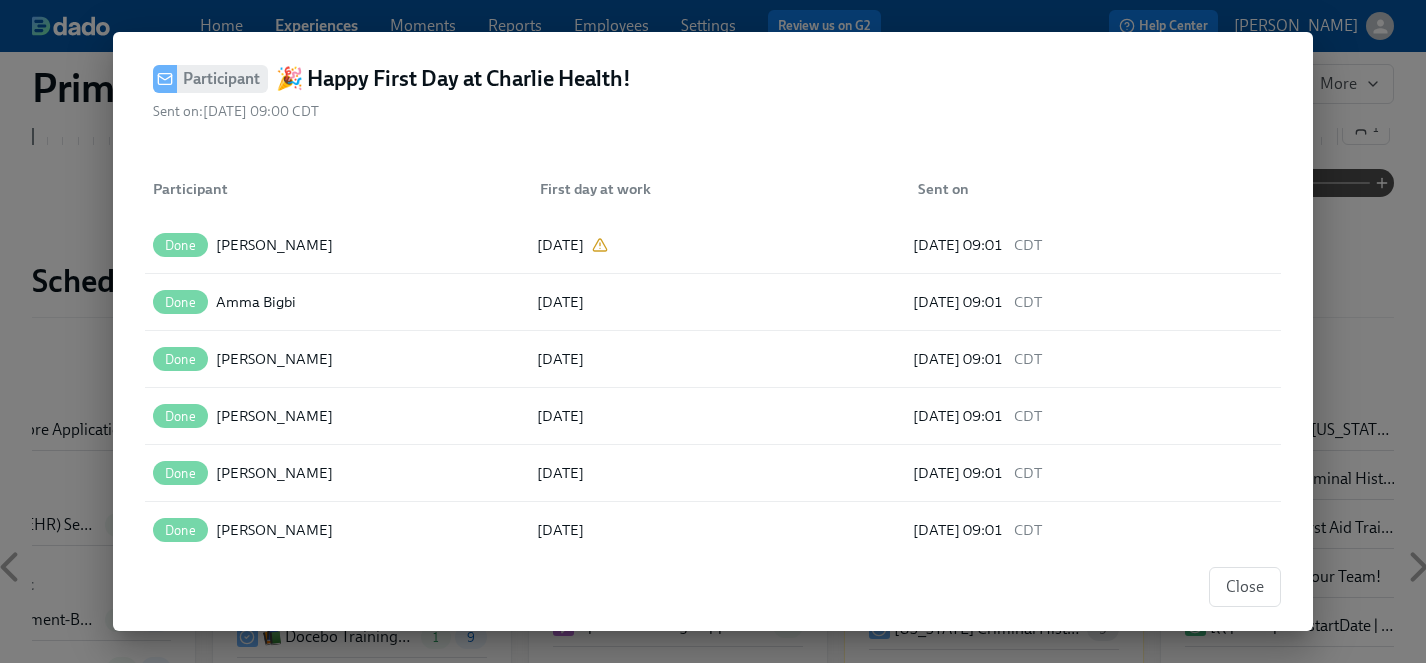 click on "[PERSON_NAME]" at bounding box center [274, 701] 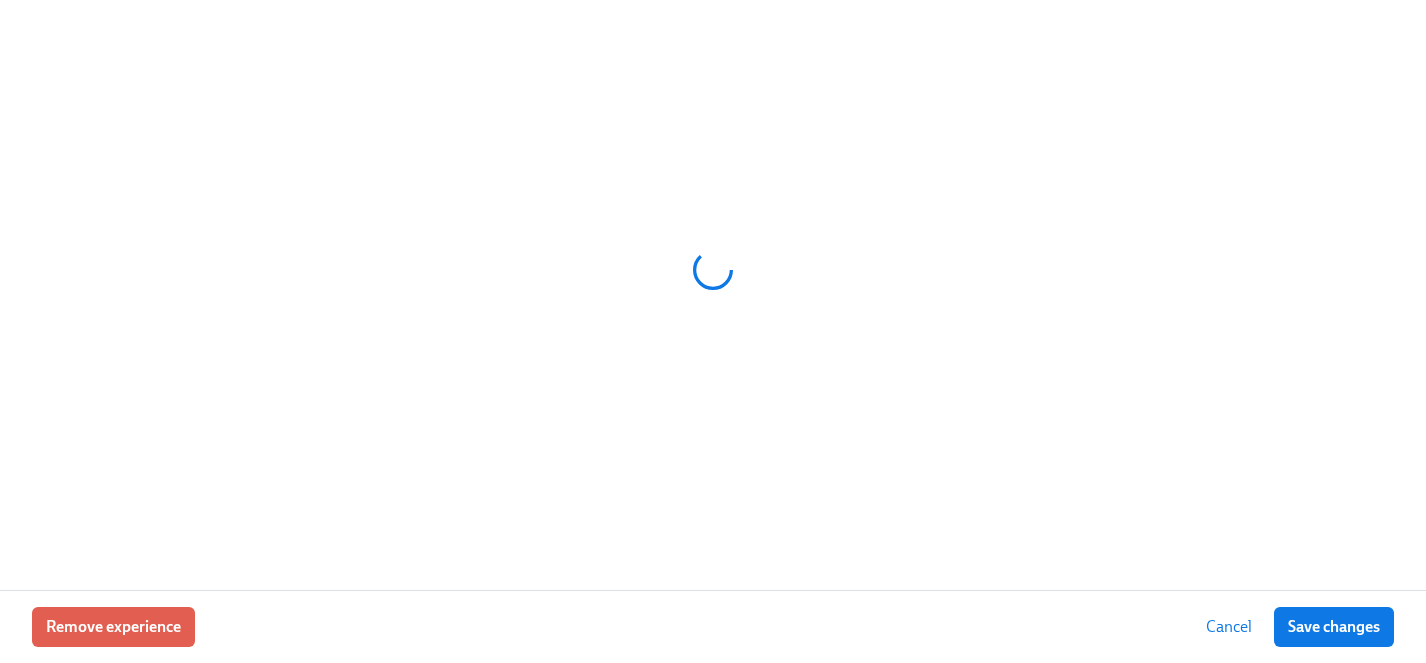 scroll, scrollTop: 275, scrollLeft: 0, axis: vertical 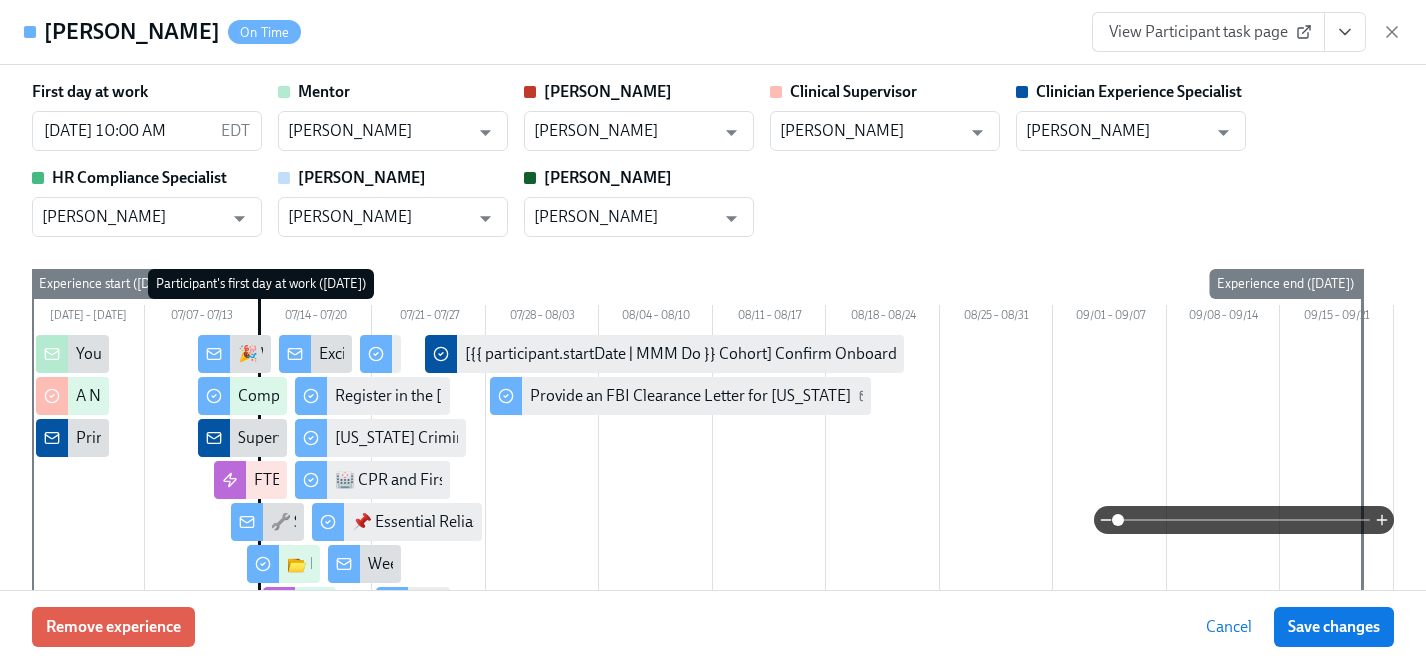 click 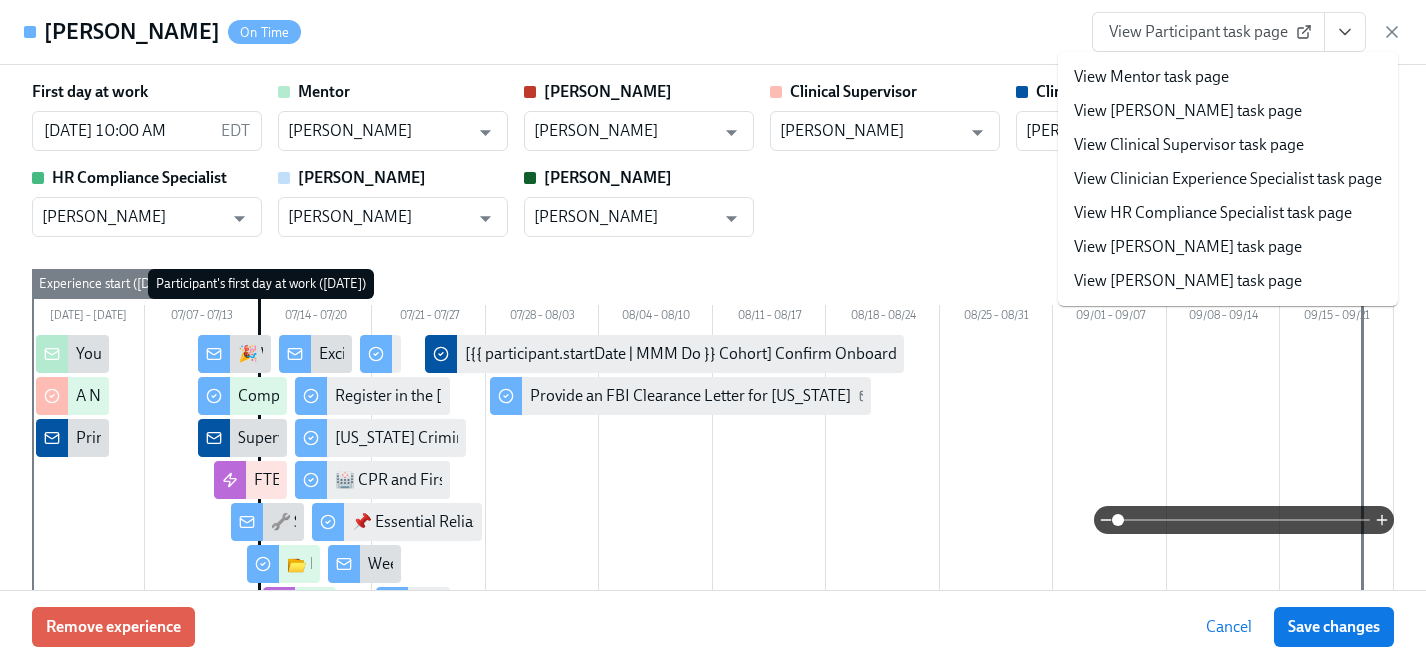 click on "View Clinician Experience Specialist task page" at bounding box center (1228, 179) 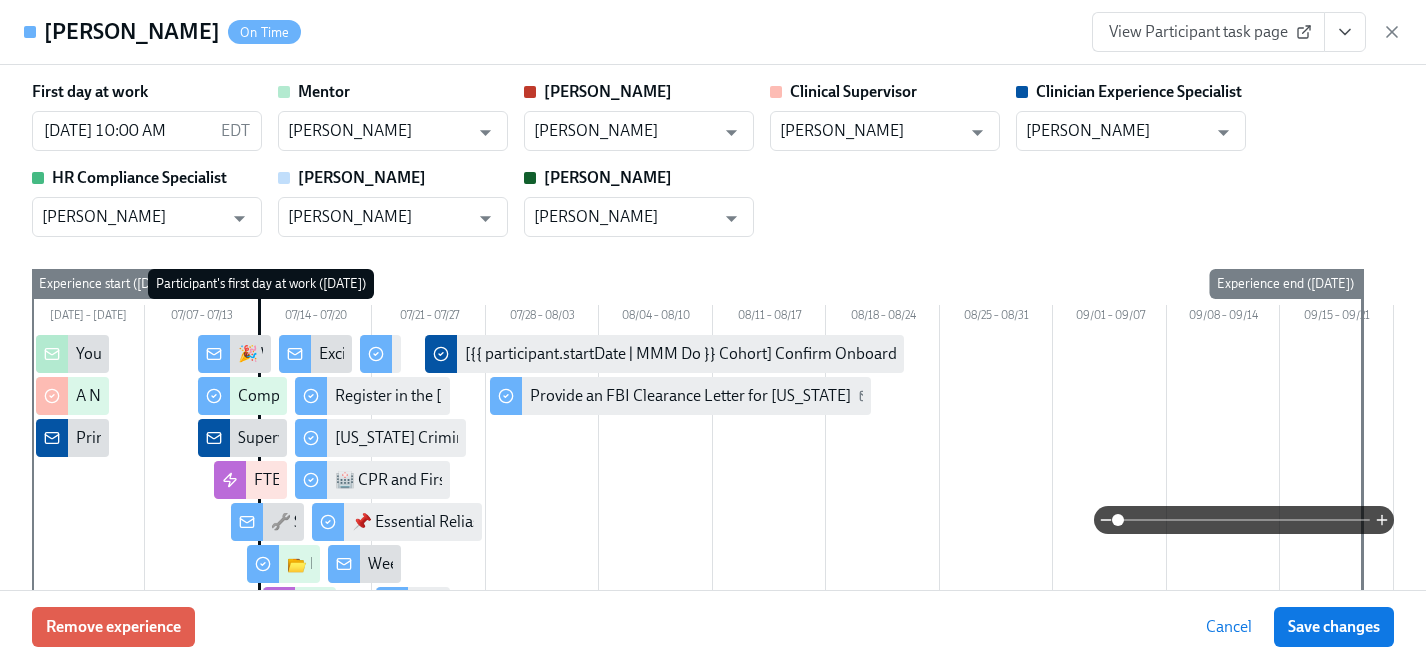 scroll, scrollTop: 275, scrollLeft: 0, axis: vertical 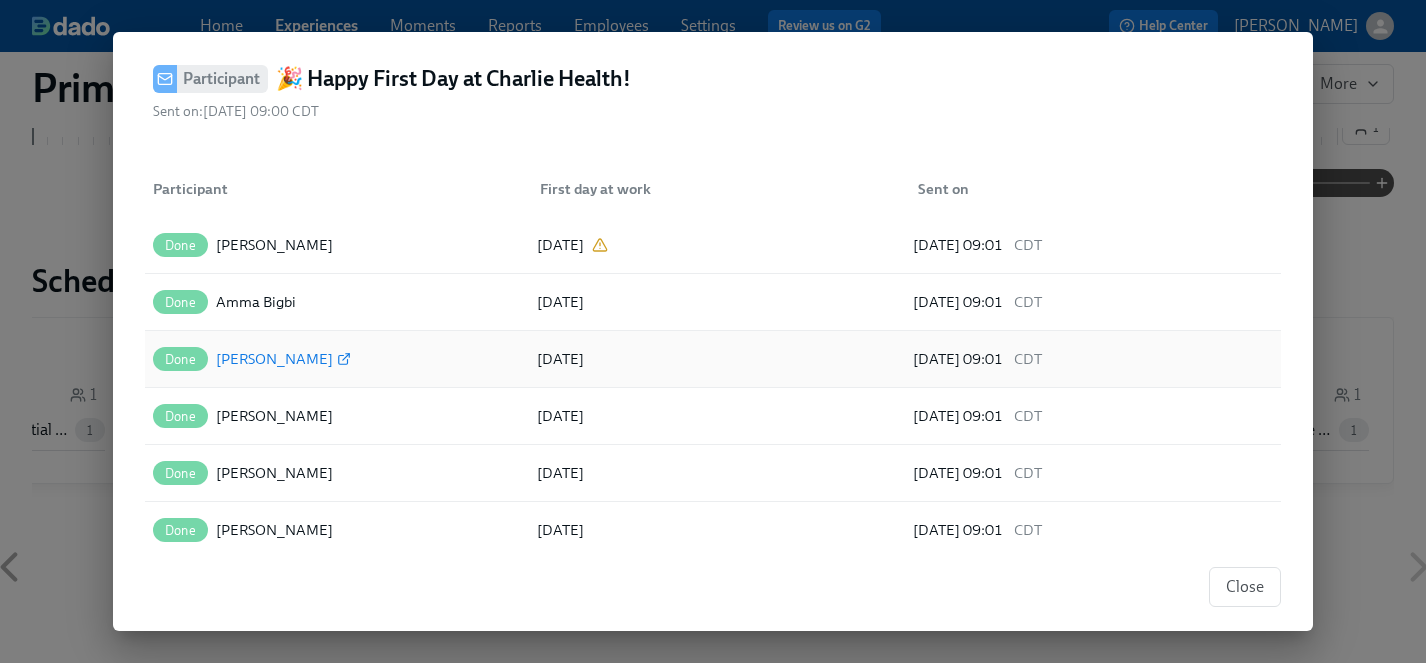 click on "[PERSON_NAME]" at bounding box center (274, 359) 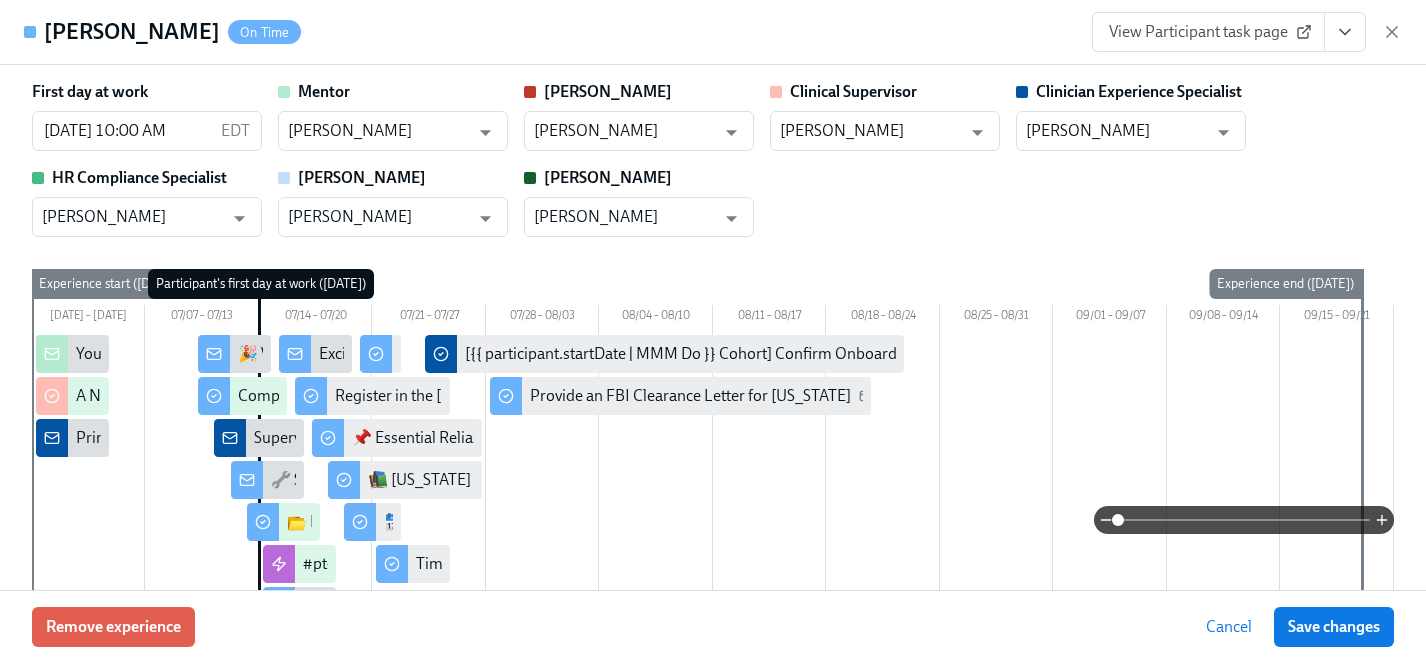 click 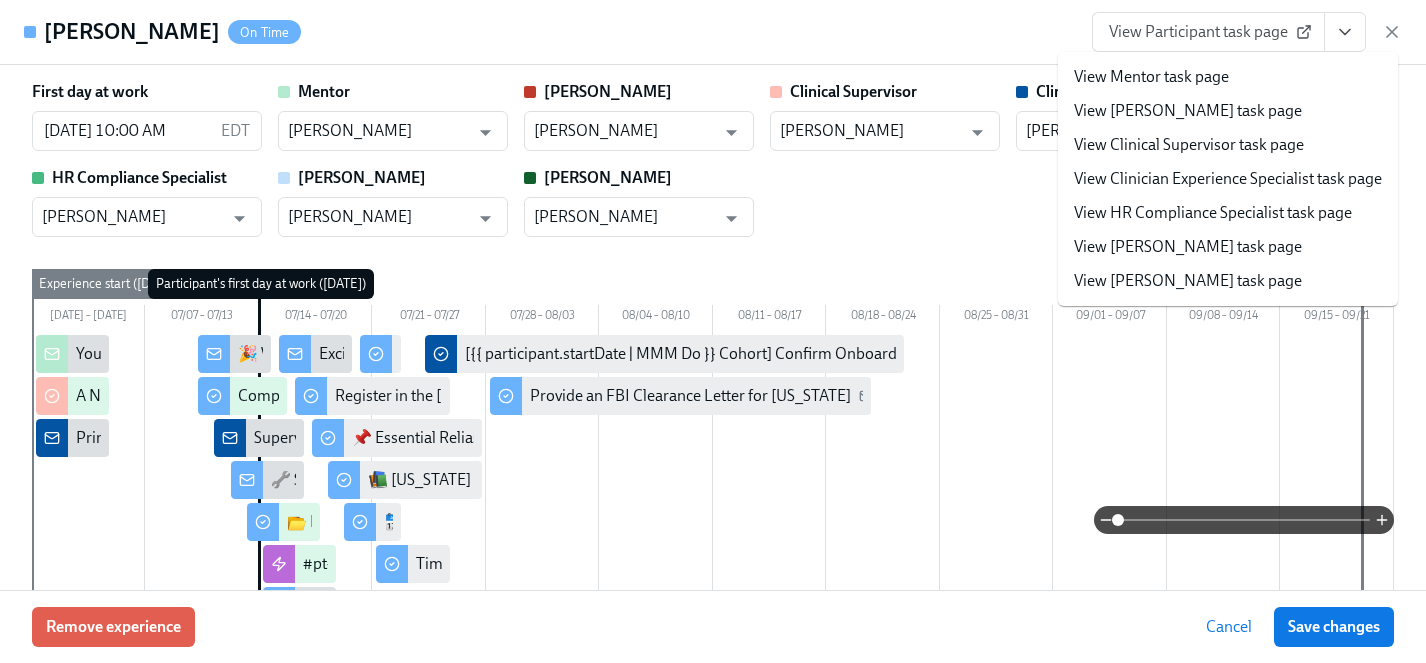 click on "View Clinician Experience Specialist task page" at bounding box center [1228, 179] 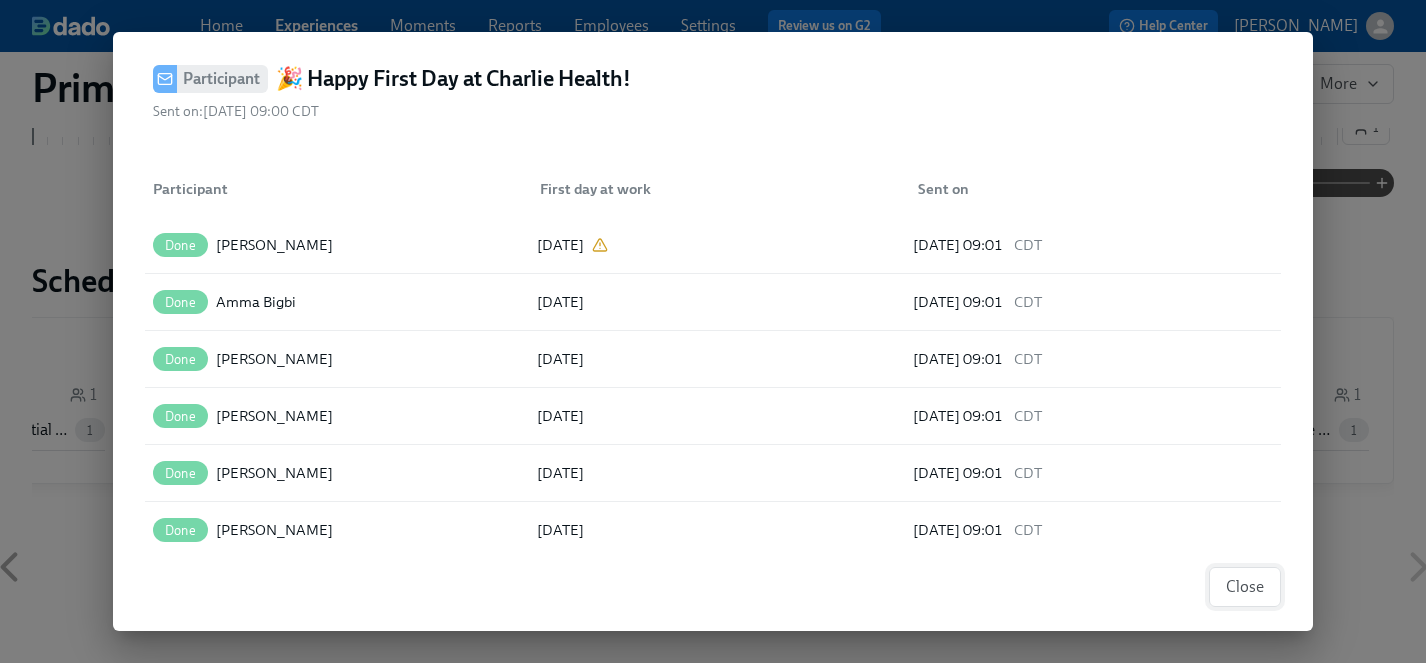 click on "Close" at bounding box center (1245, 587) 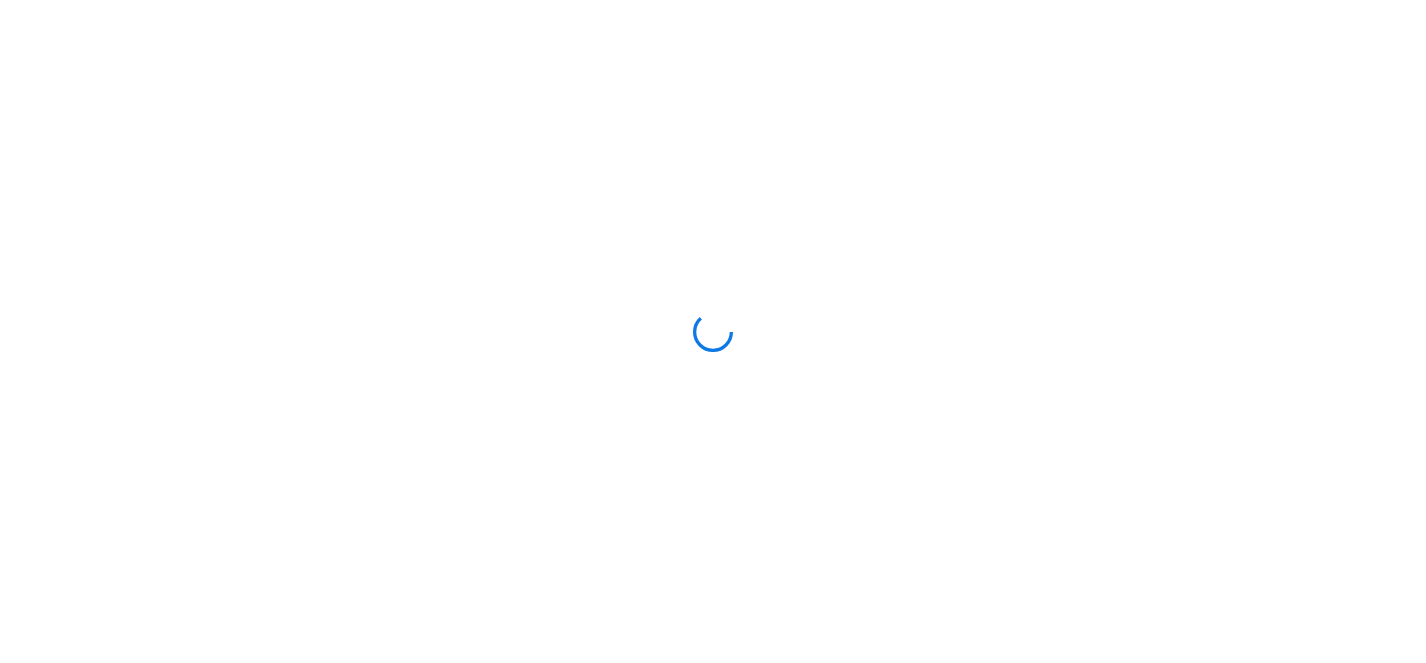 scroll, scrollTop: 0, scrollLeft: 0, axis: both 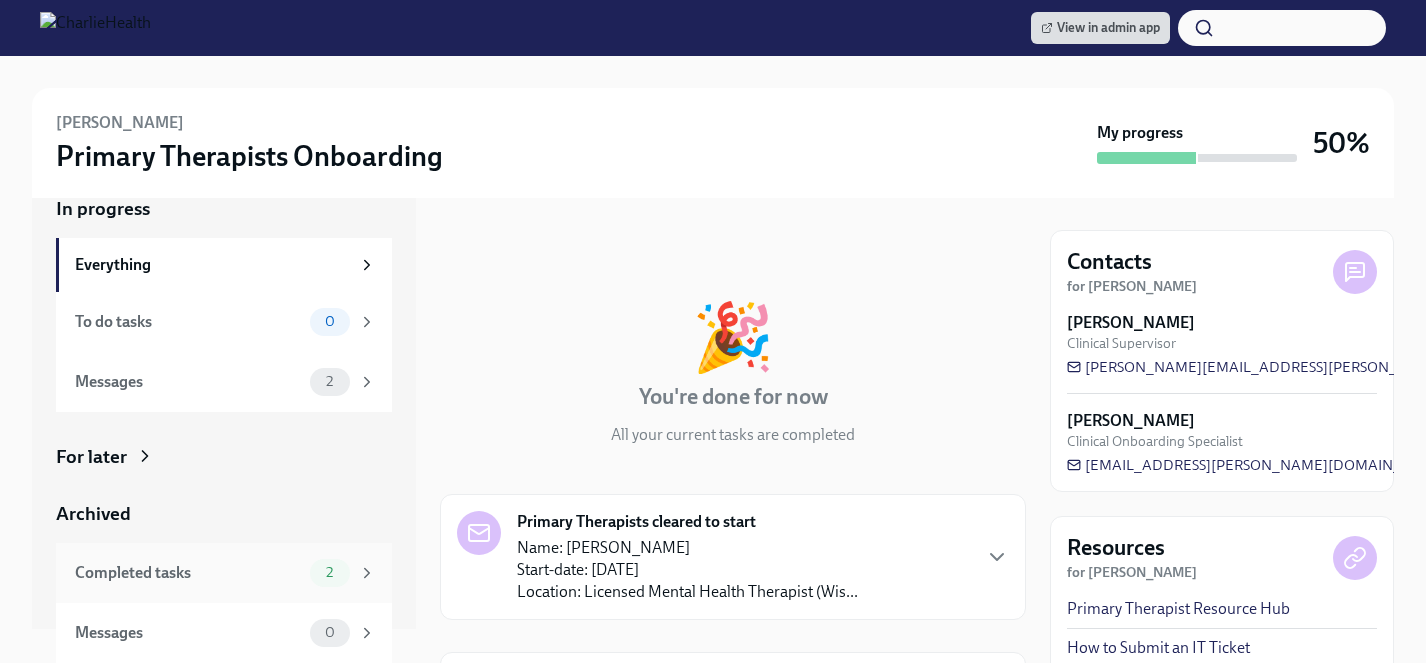 click on "Completed tasks" at bounding box center [188, 573] 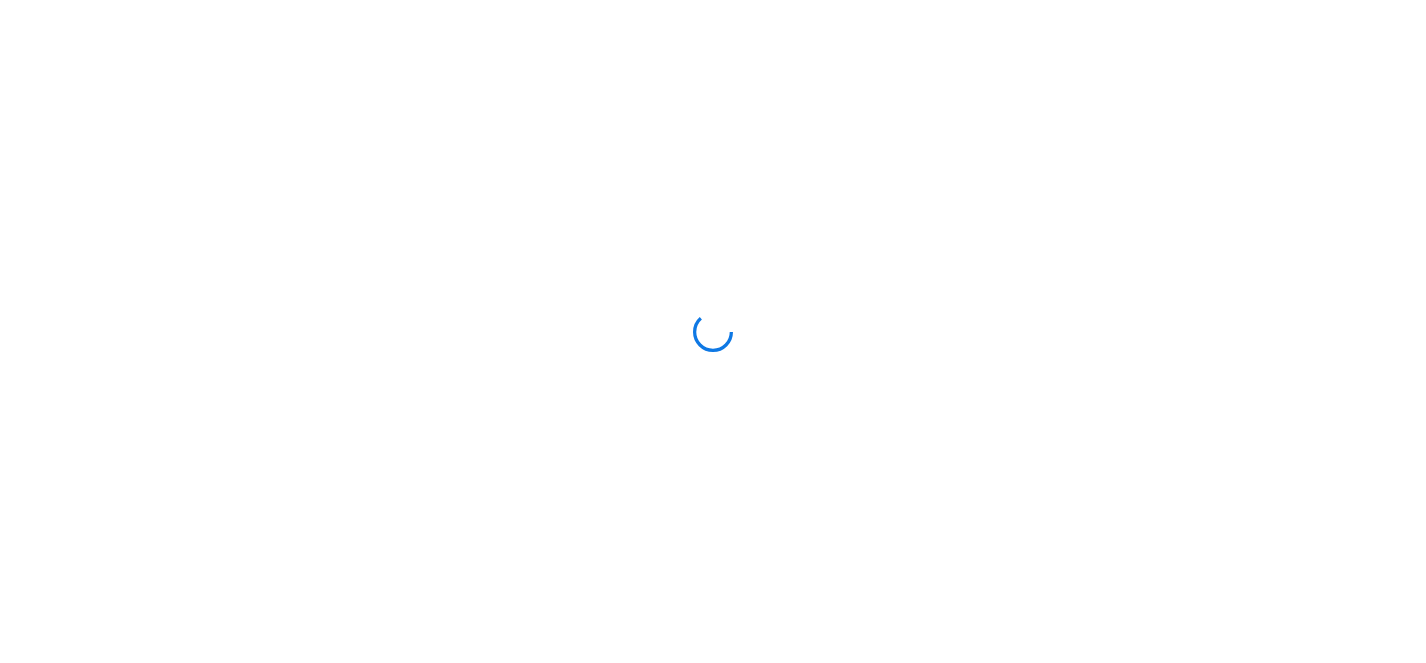 scroll, scrollTop: 0, scrollLeft: 0, axis: both 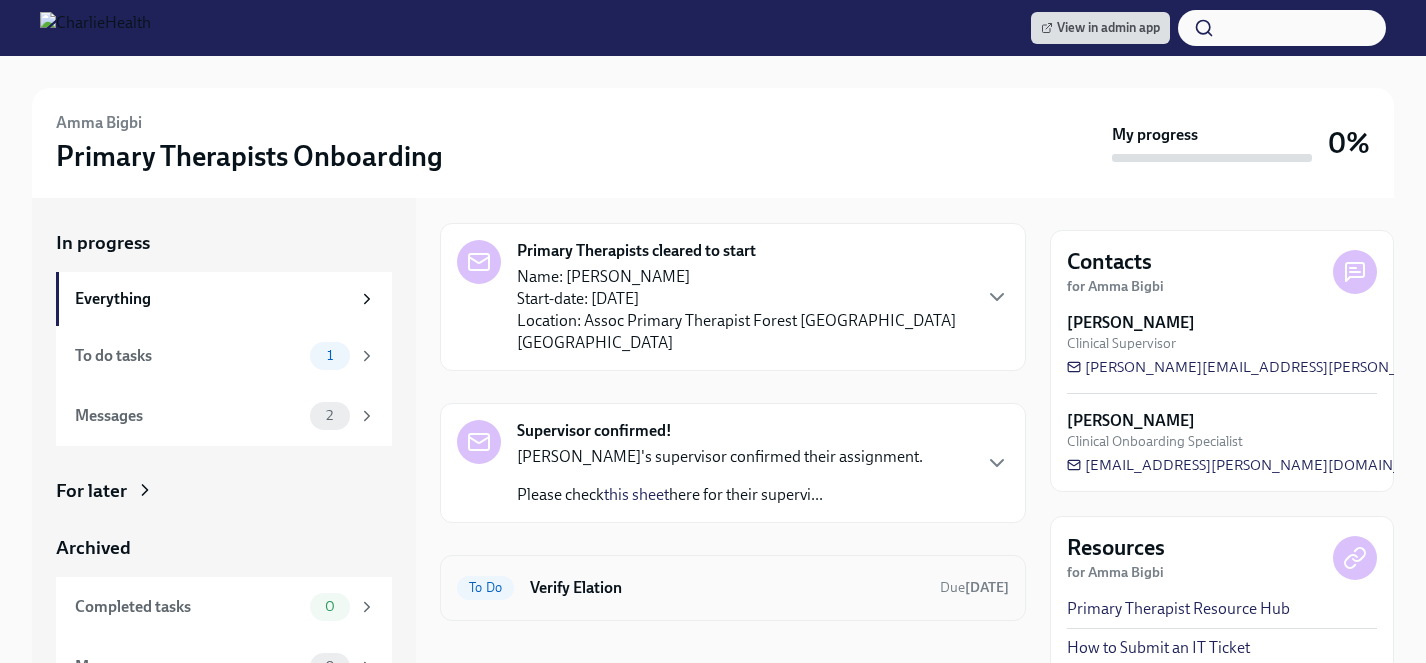 click on "Verify Elation" at bounding box center (727, 588) 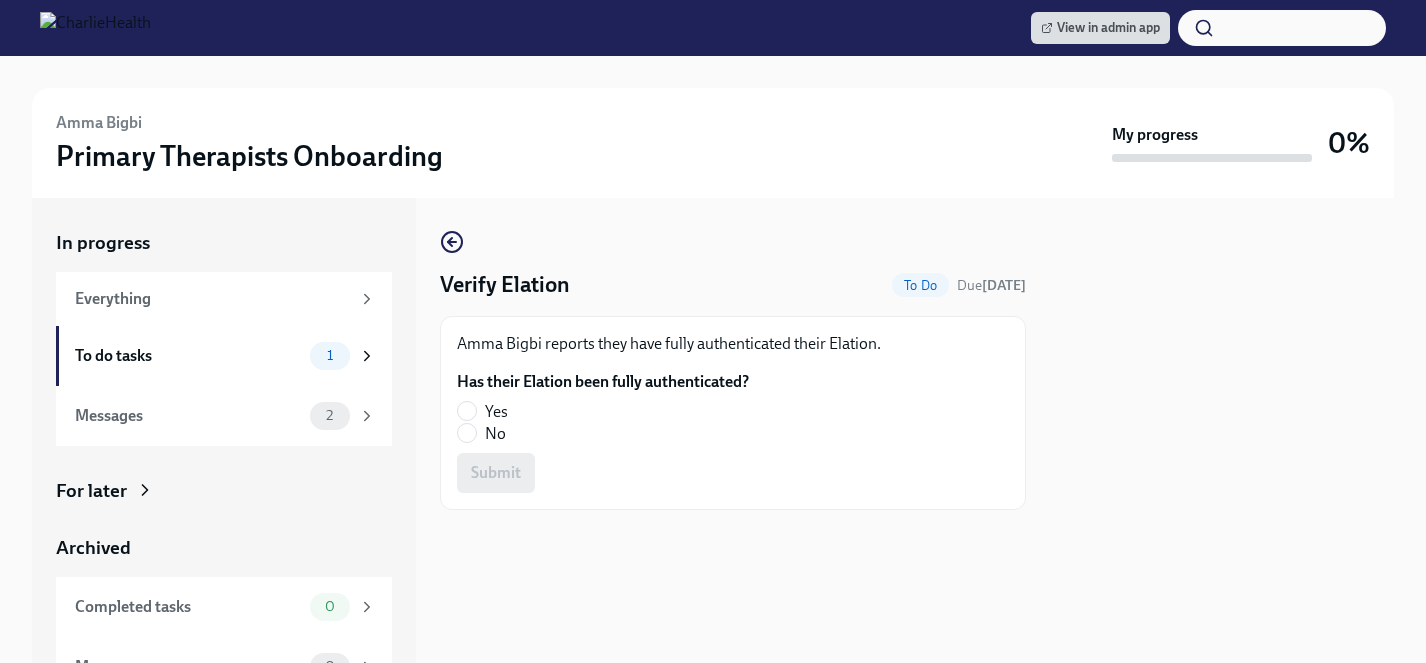 click on "No" at bounding box center (495, 434) 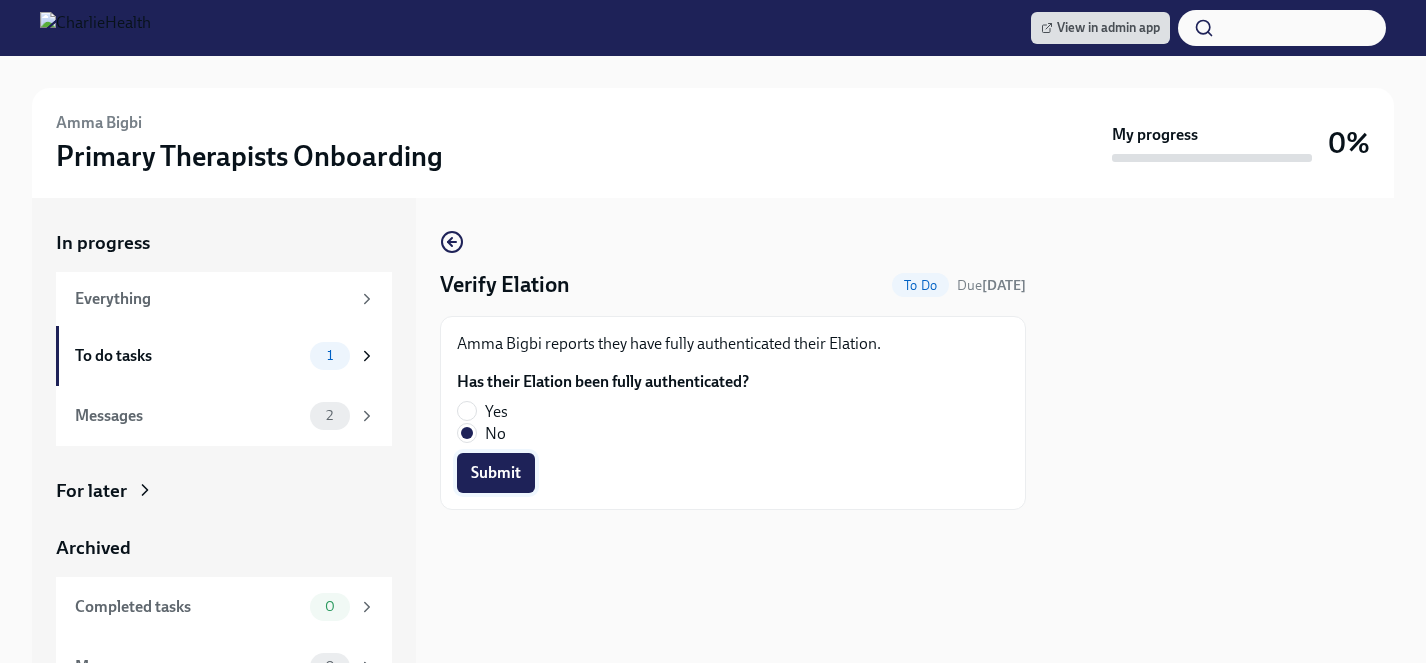 click on "Submit" at bounding box center (496, 473) 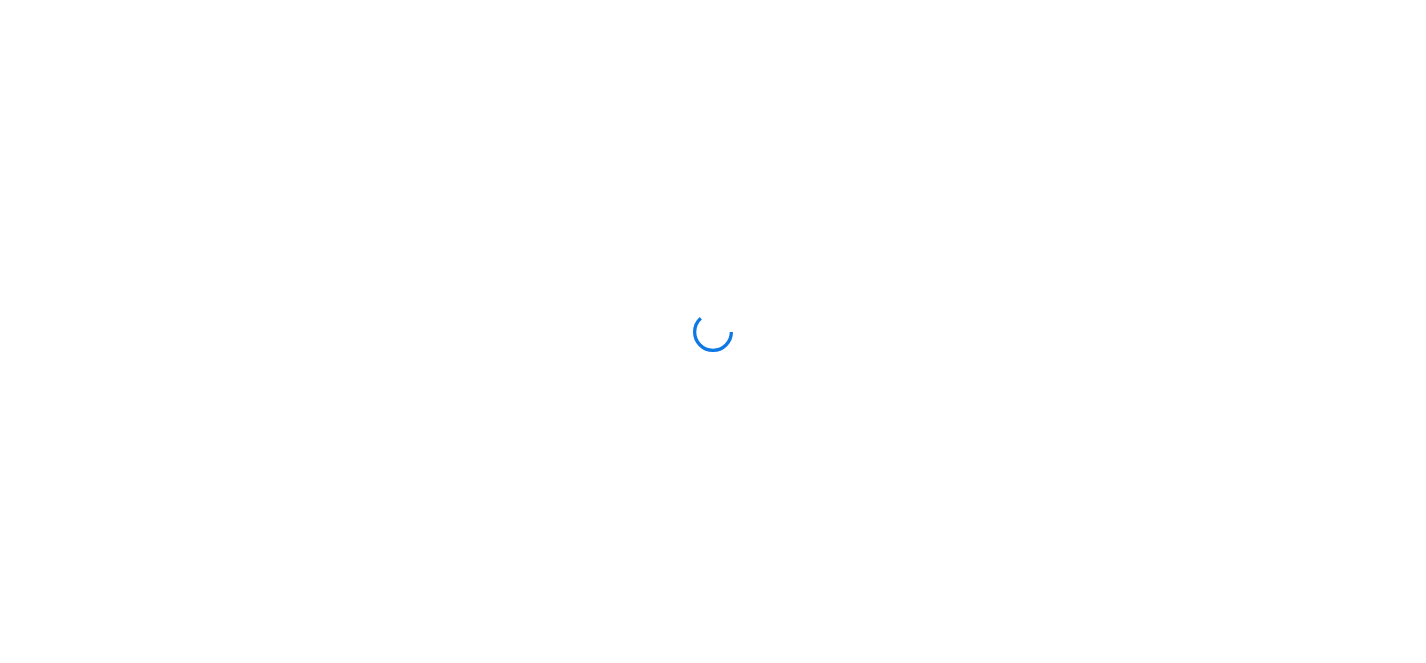 scroll, scrollTop: 0, scrollLeft: 0, axis: both 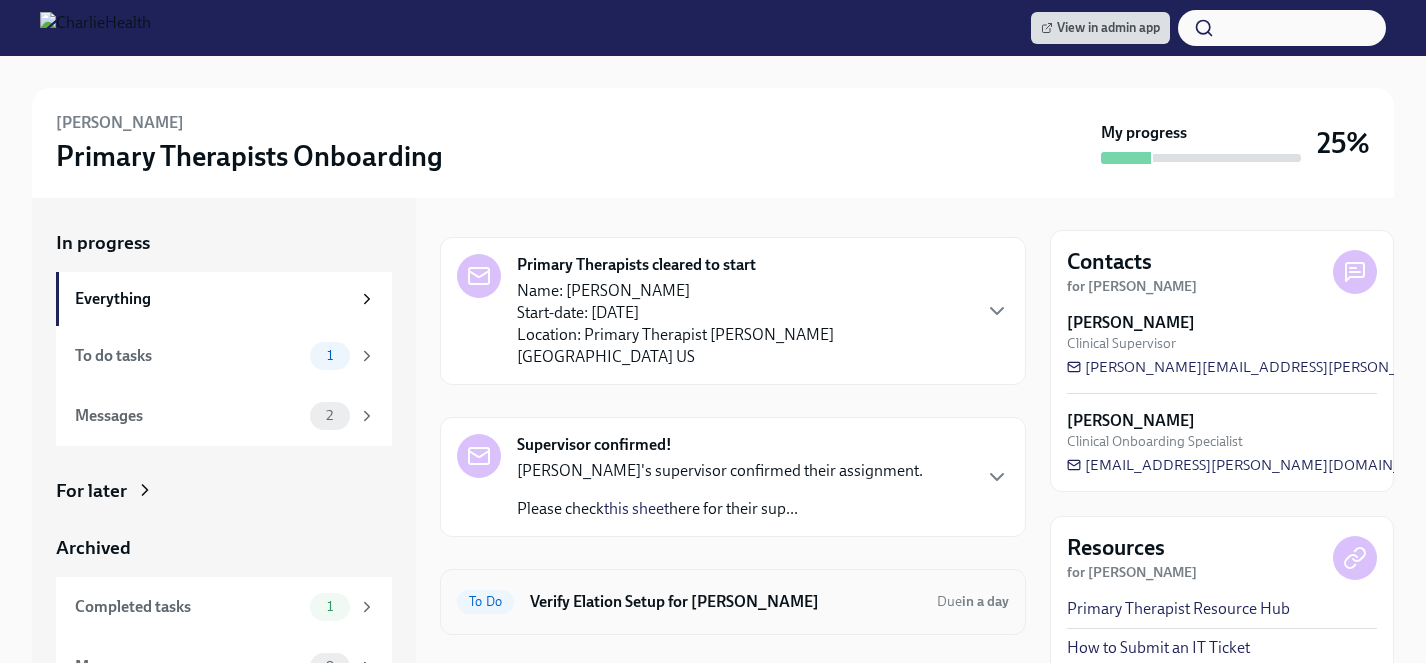 click on "Verify Elation Setup for Lynne Swerhone" at bounding box center (725, 602) 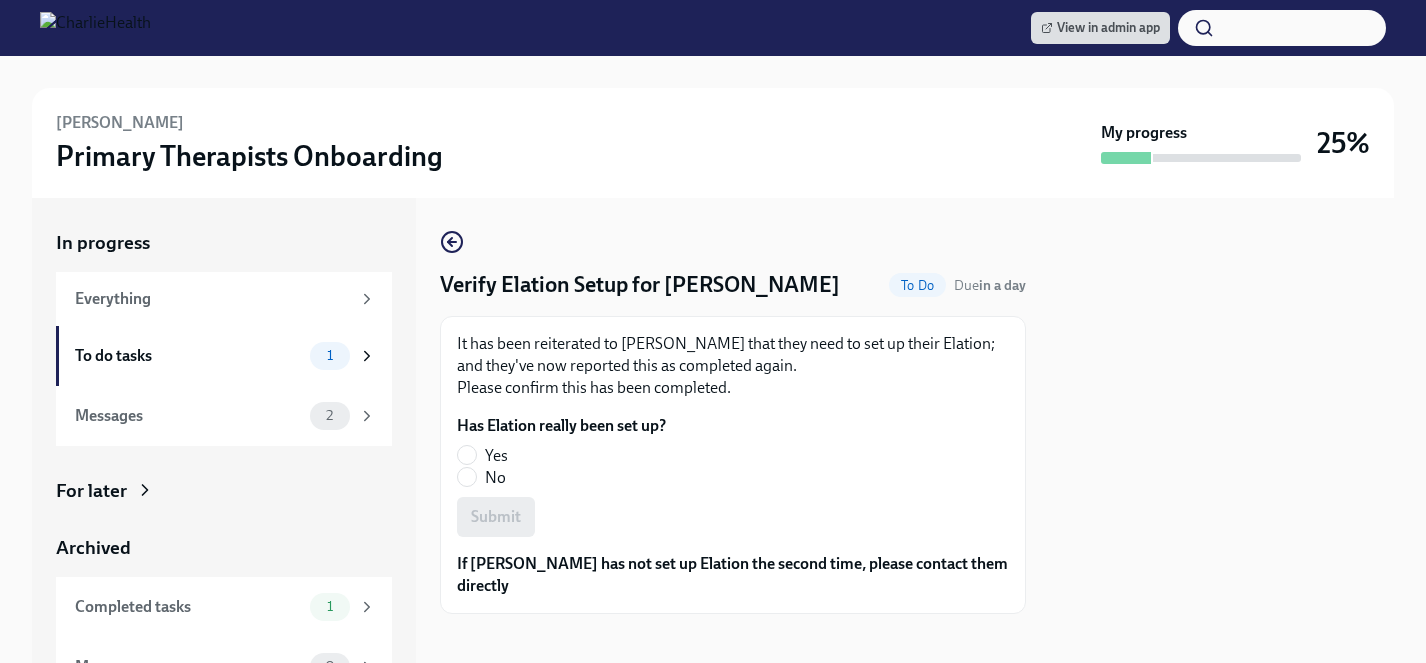 click on "Yes" at bounding box center [496, 456] 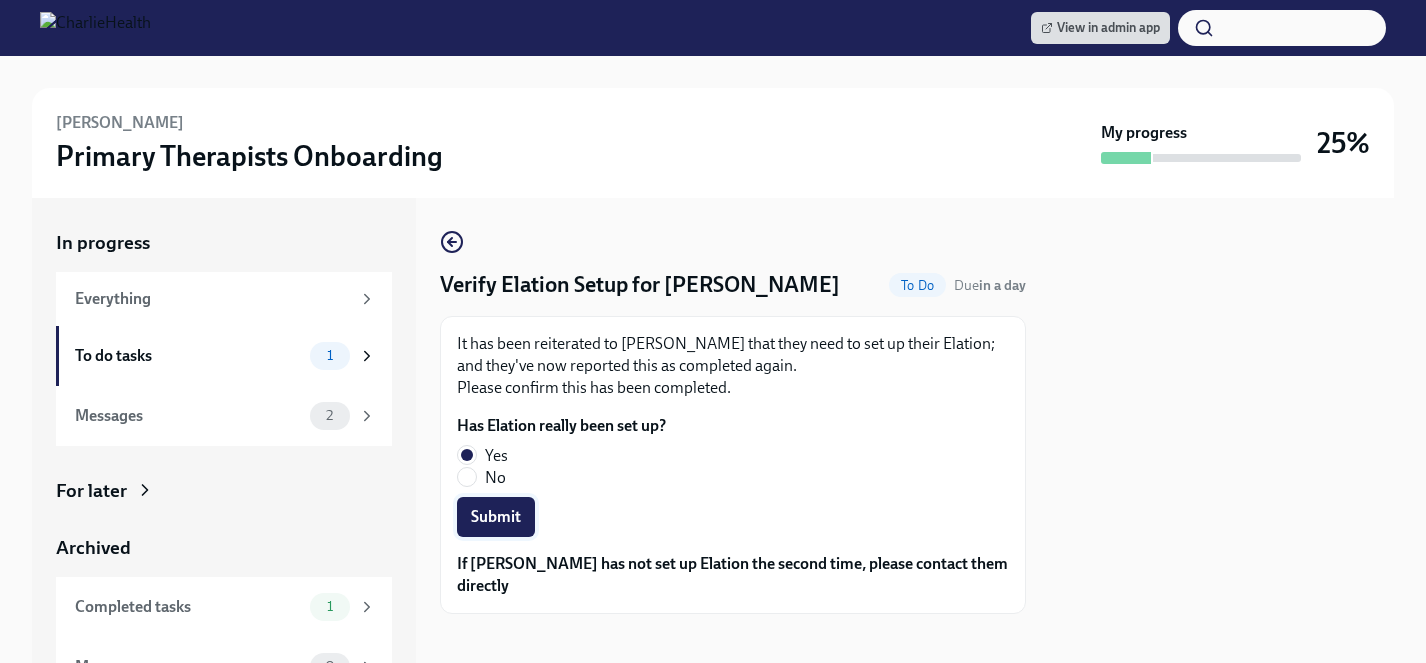 click on "Submit" at bounding box center (496, 517) 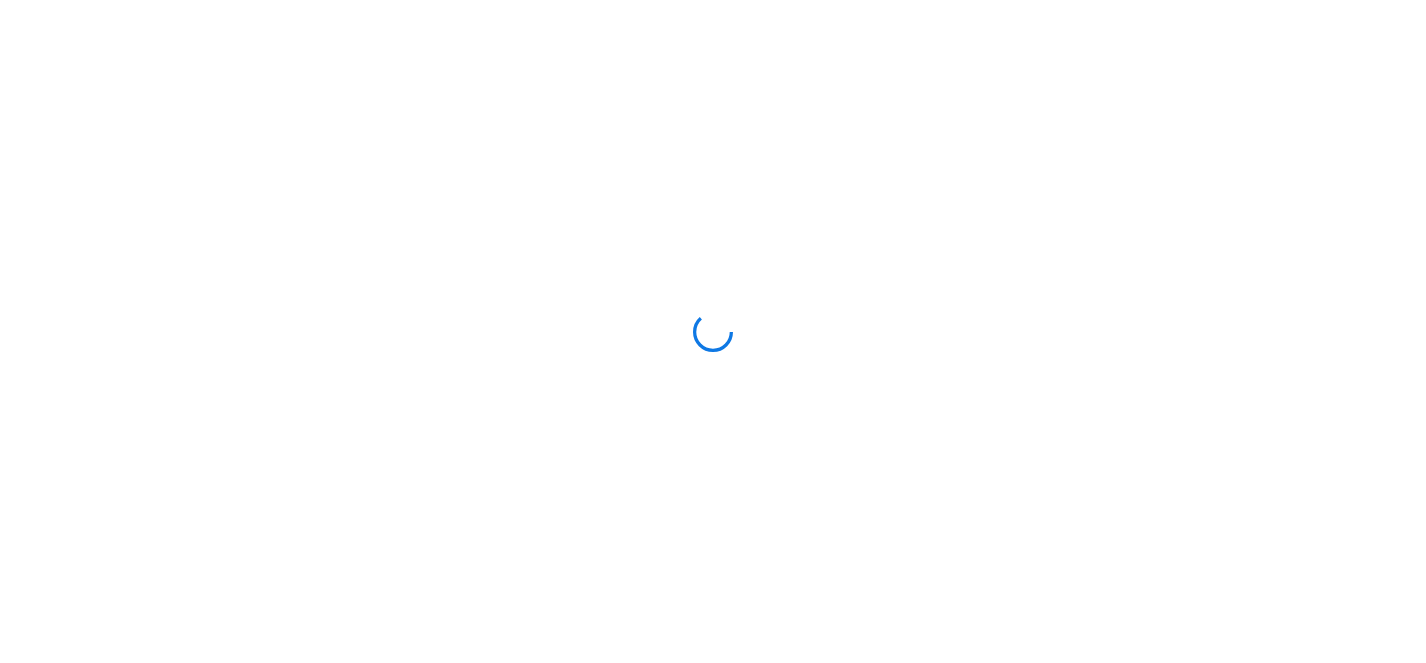 scroll, scrollTop: 0, scrollLeft: 0, axis: both 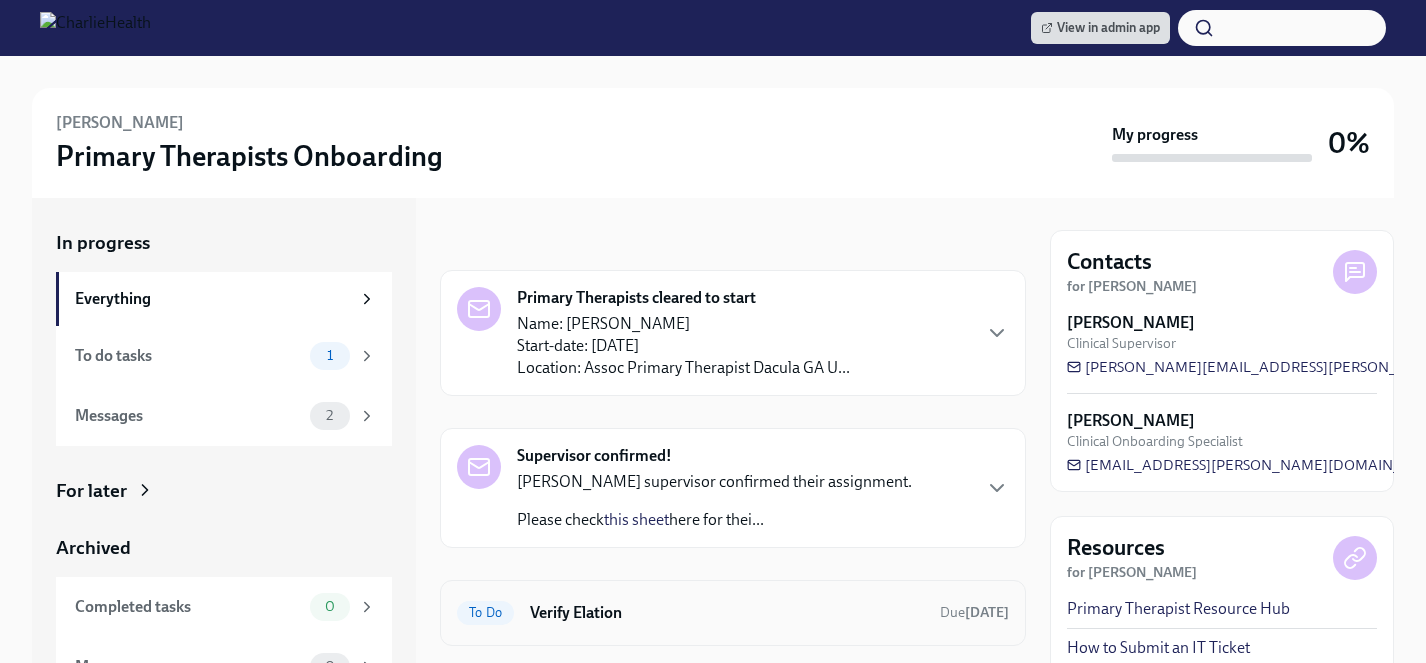 click on "Verify Elation" at bounding box center (727, 613) 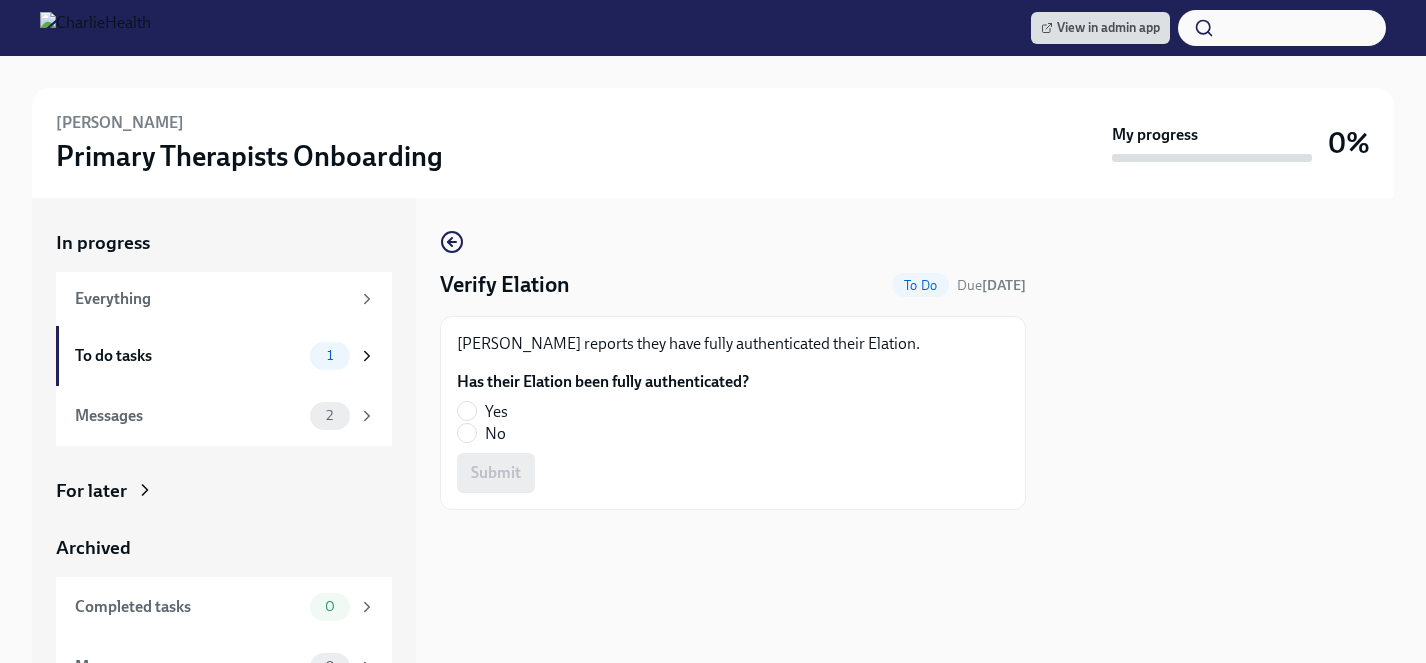 click on "Yes" at bounding box center (496, 412) 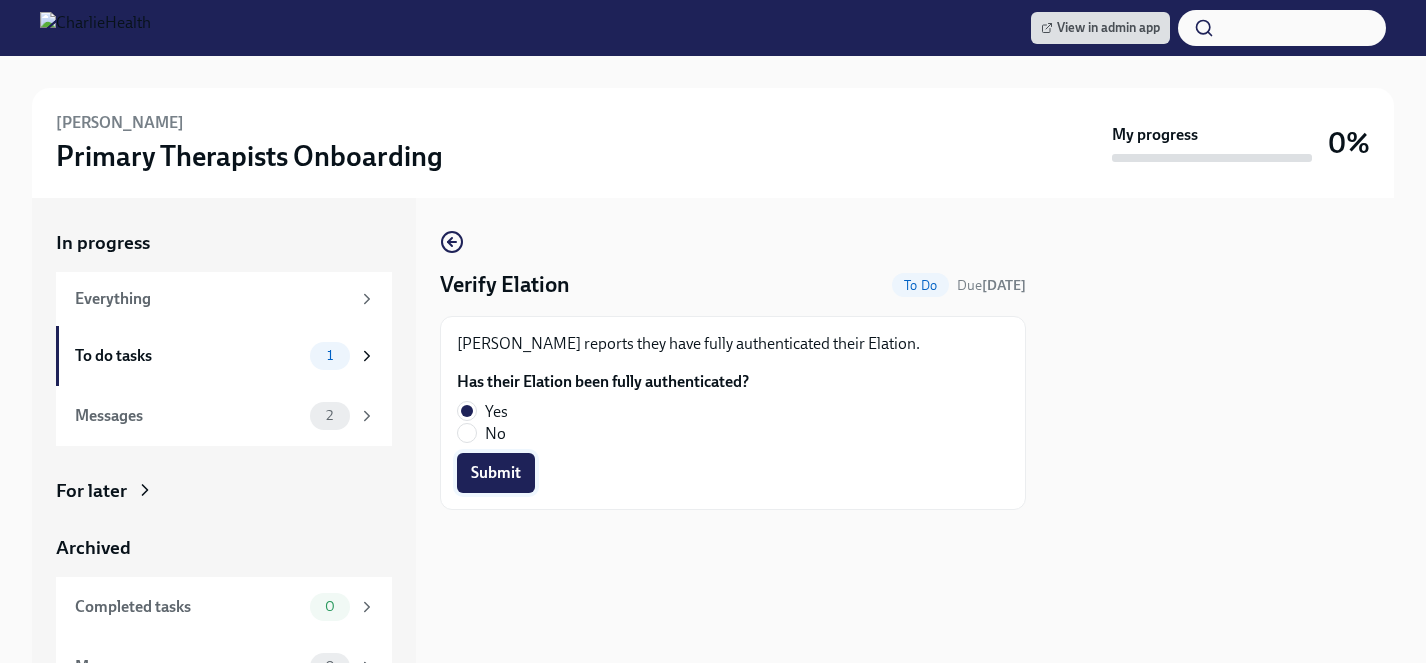 click on "Submit" at bounding box center [496, 473] 